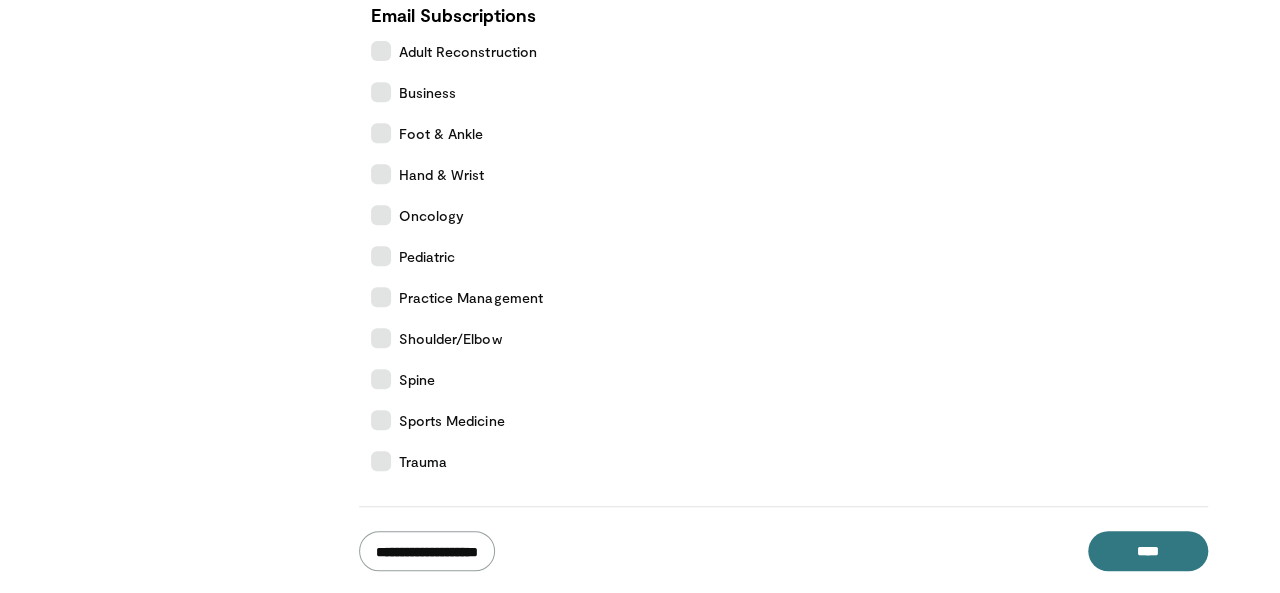 scroll, scrollTop: 484, scrollLeft: 0, axis: vertical 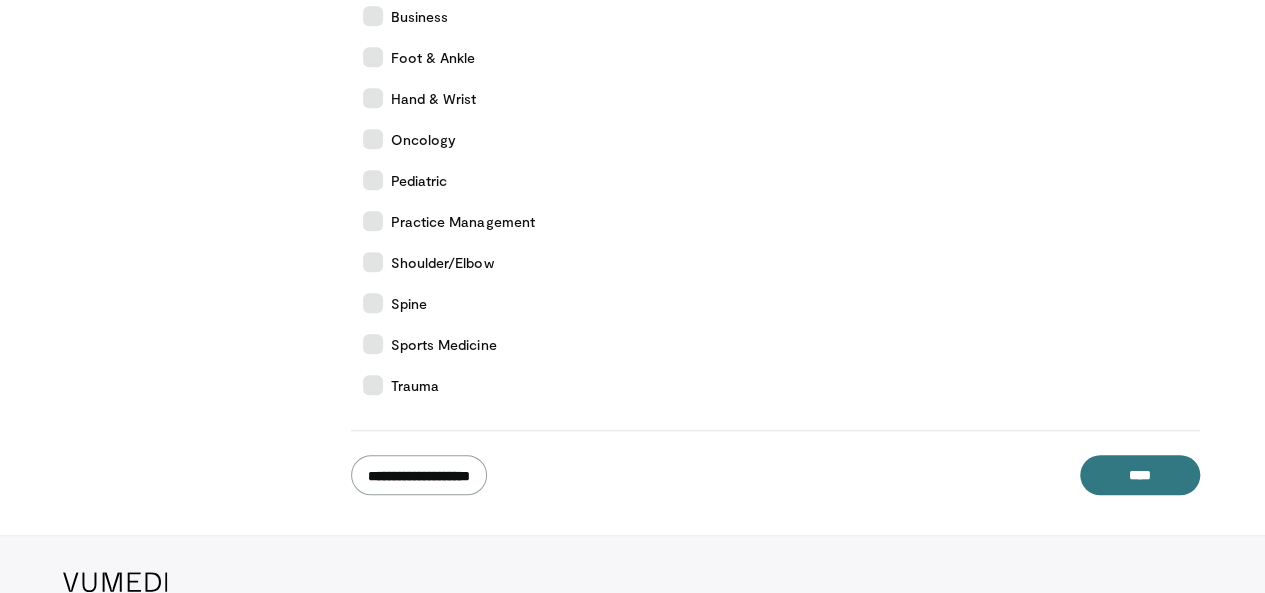 click on "**********" at bounding box center (419, 475) 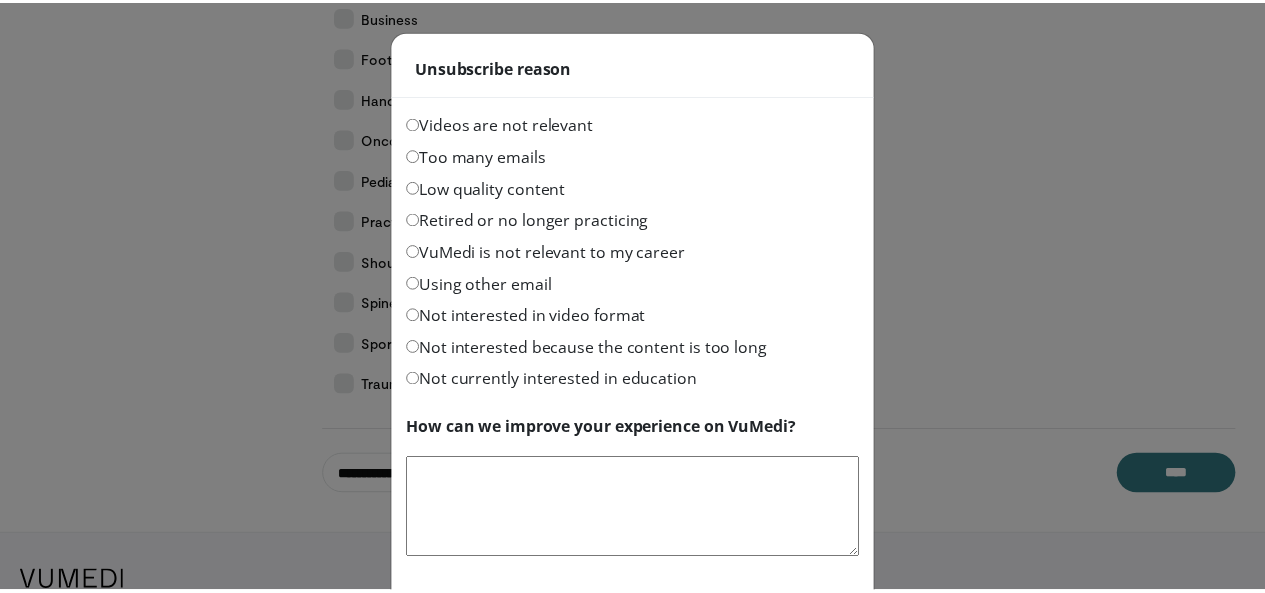 scroll, scrollTop: 112, scrollLeft: 0, axis: vertical 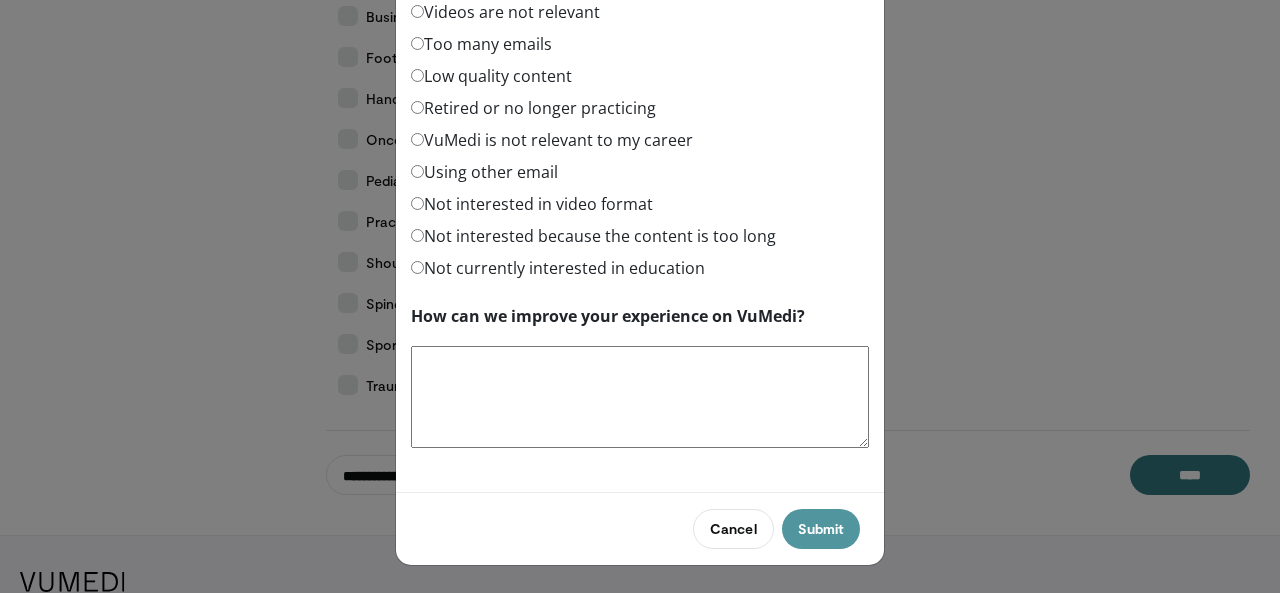 click on "Submit" at bounding box center (821, 529) 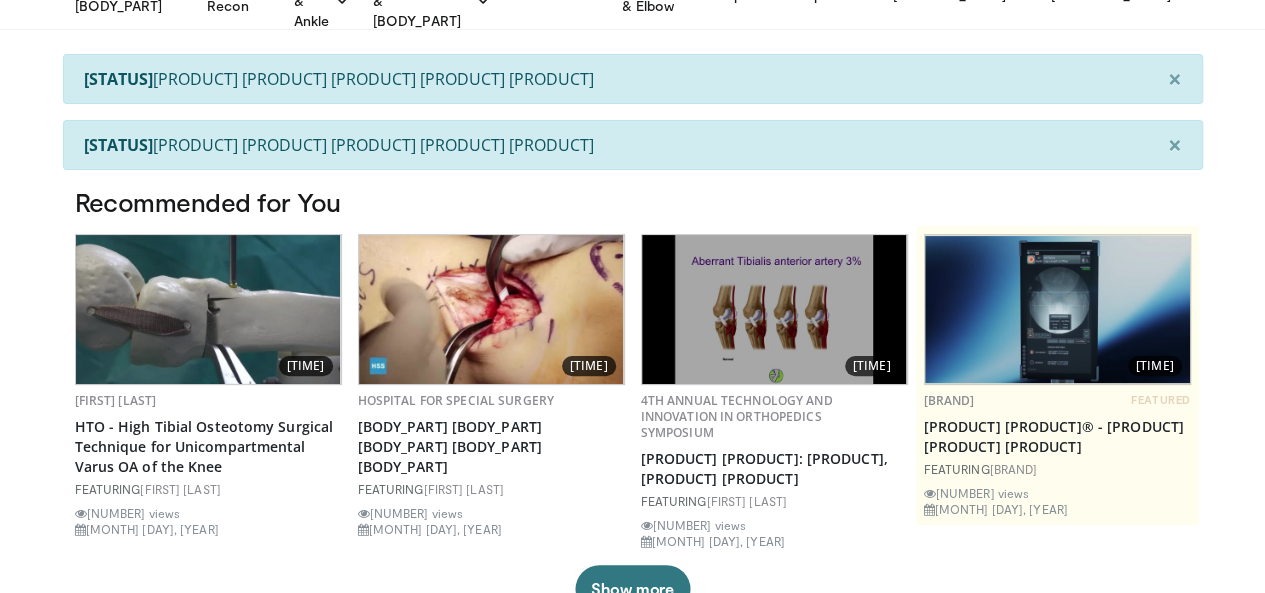 scroll, scrollTop: 128, scrollLeft: 0, axis: vertical 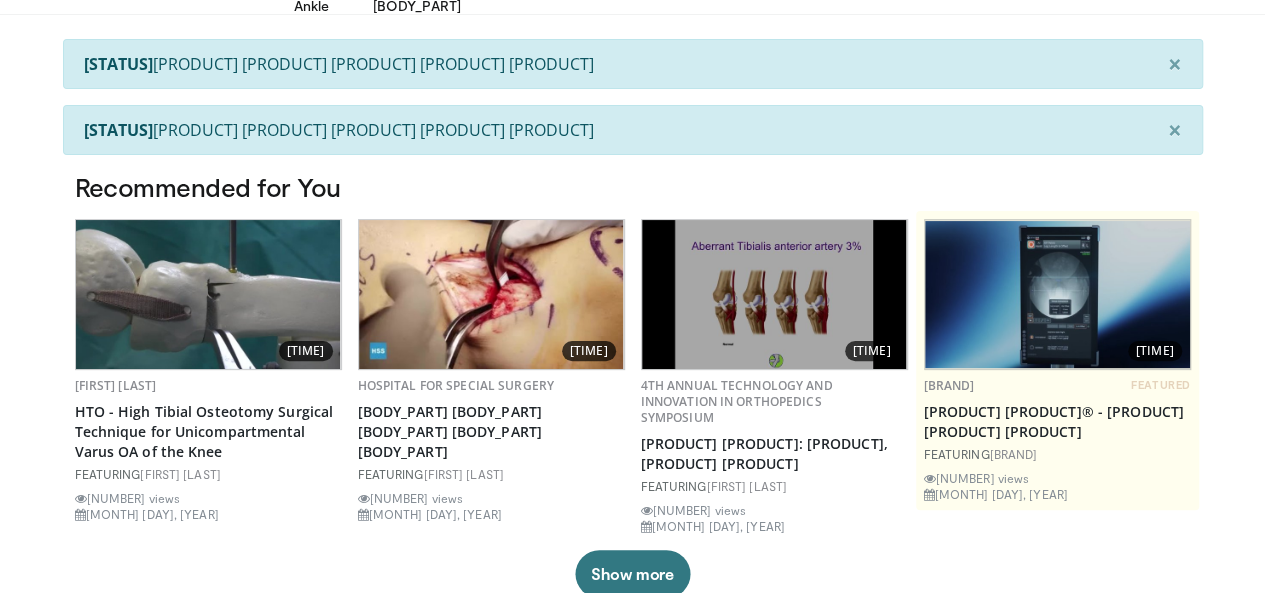 click at bounding box center [208, 294] 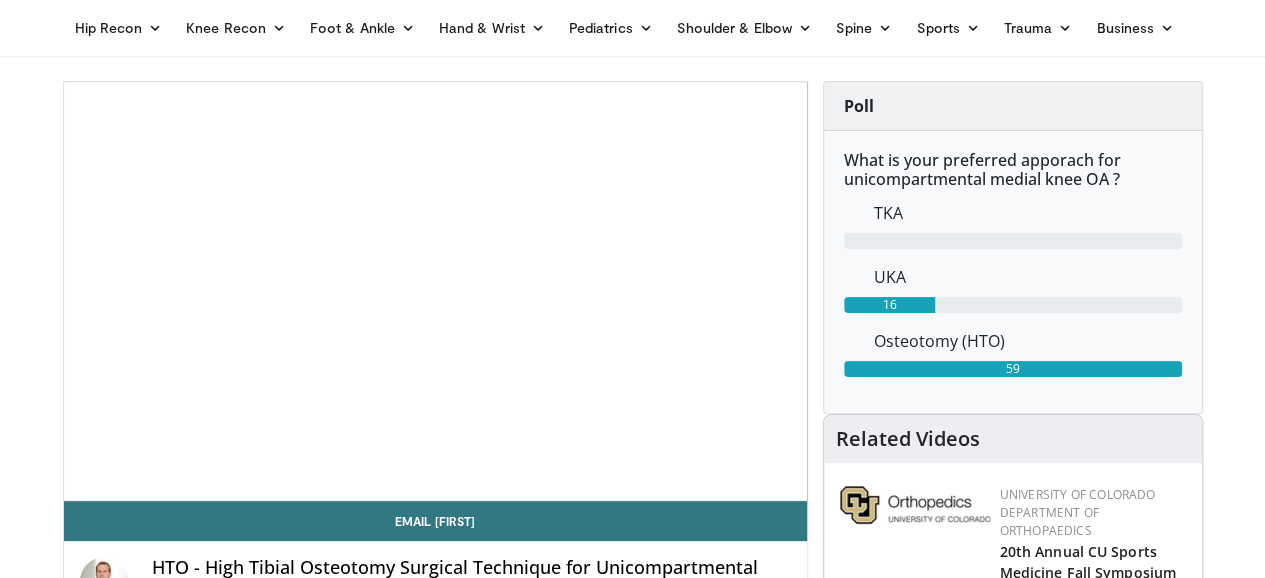 scroll, scrollTop: 79, scrollLeft: 0, axis: vertical 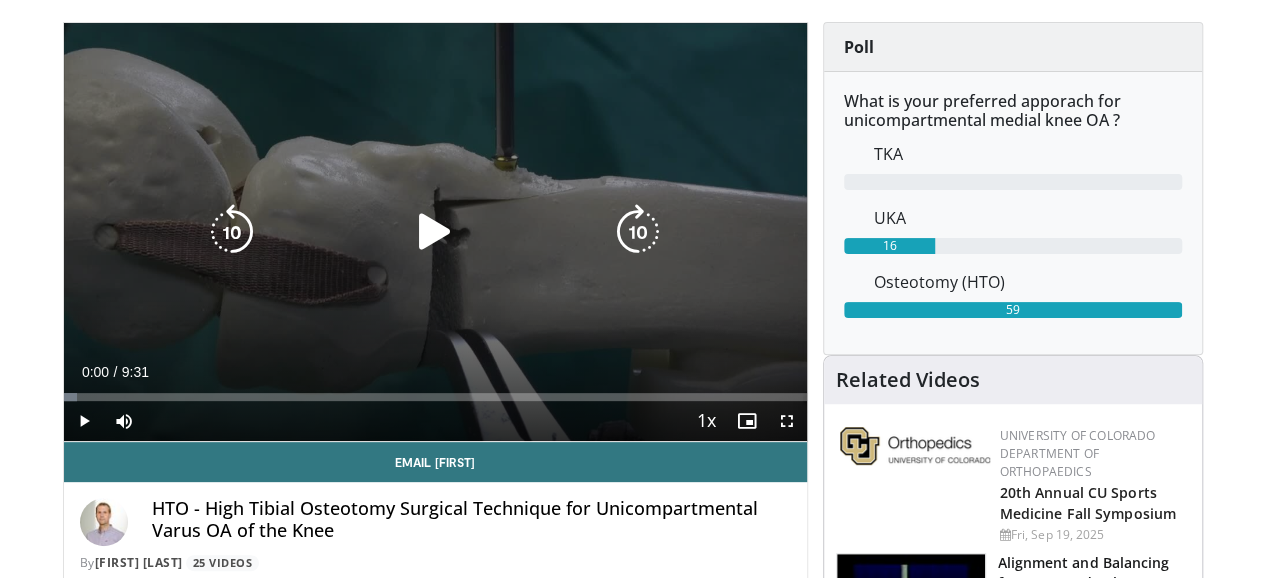 click at bounding box center (435, 232) 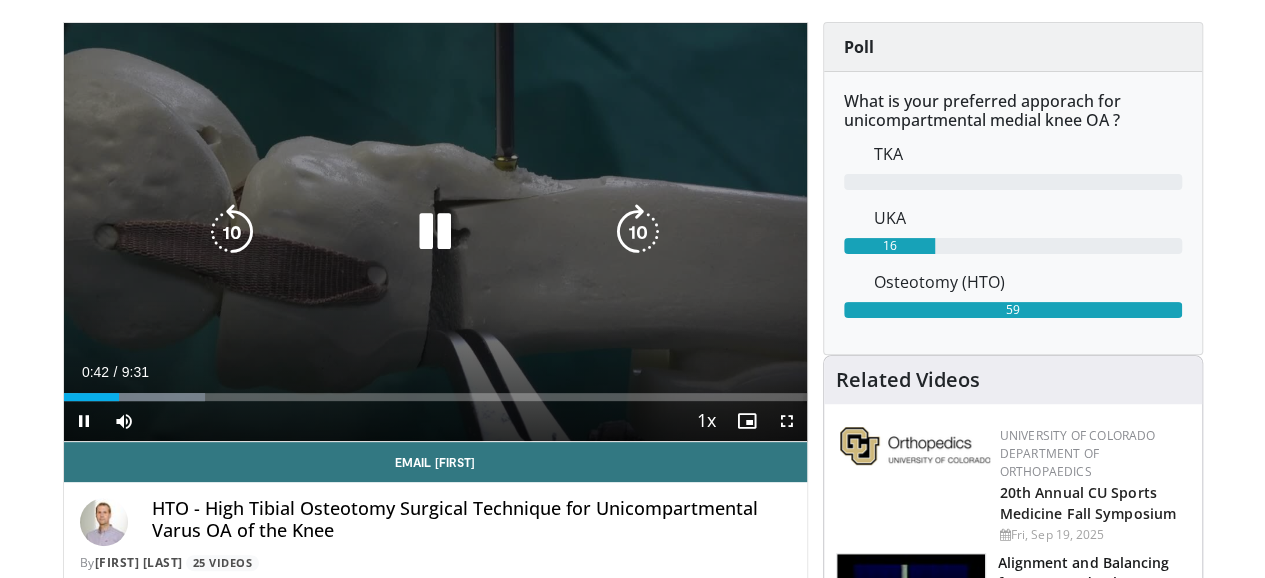click at bounding box center [435, 232] 